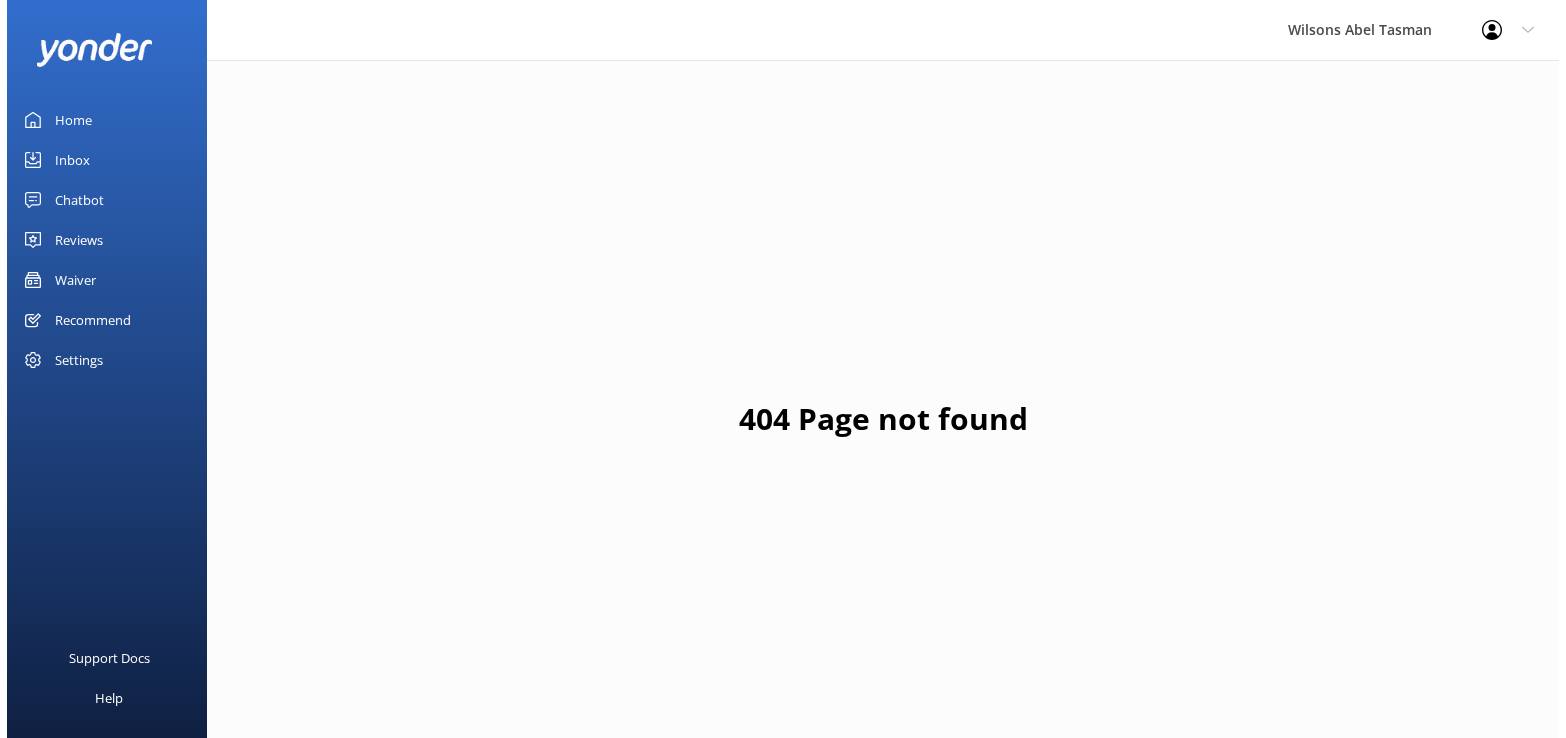 scroll, scrollTop: 0, scrollLeft: 0, axis: both 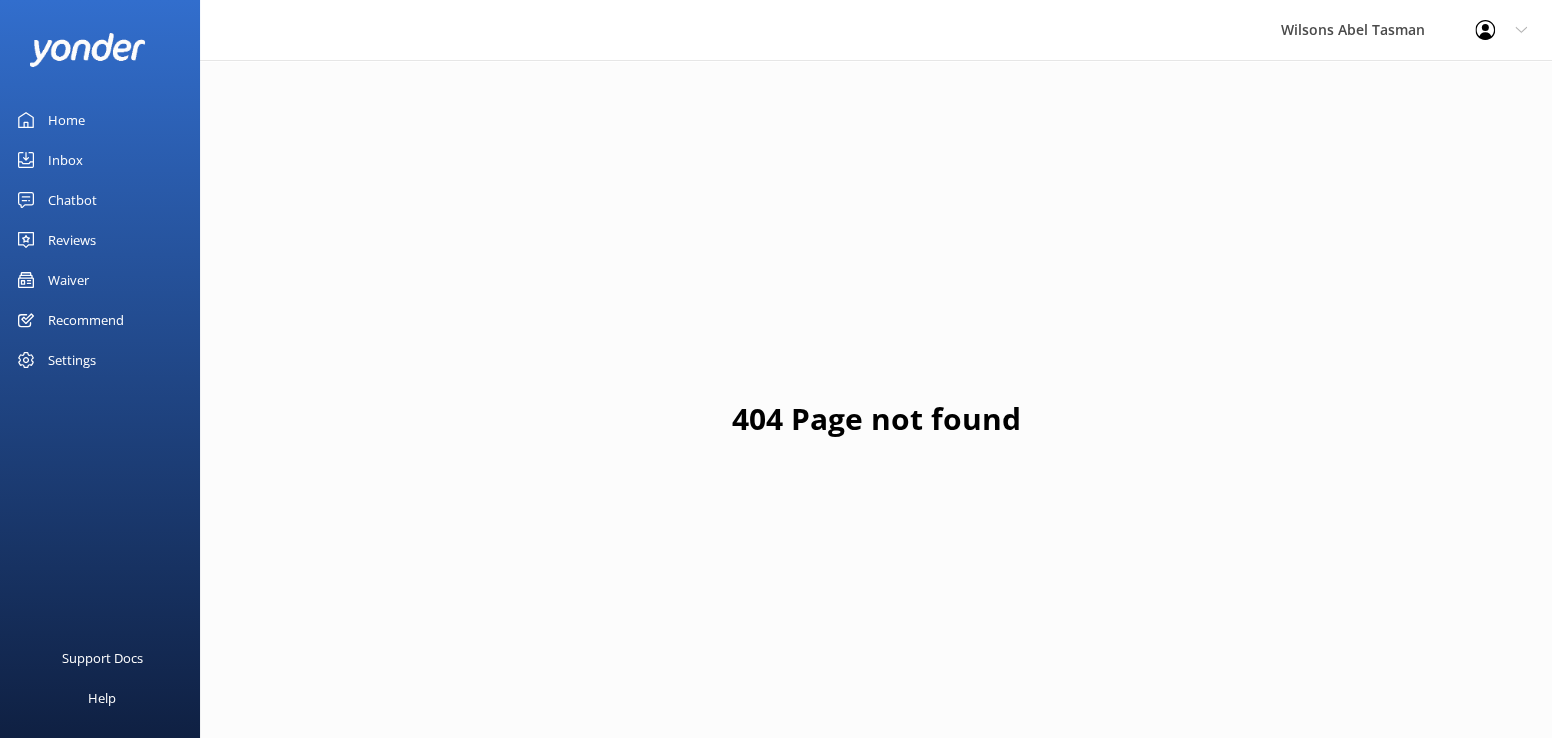 click on "Inbox" at bounding box center [65, 160] 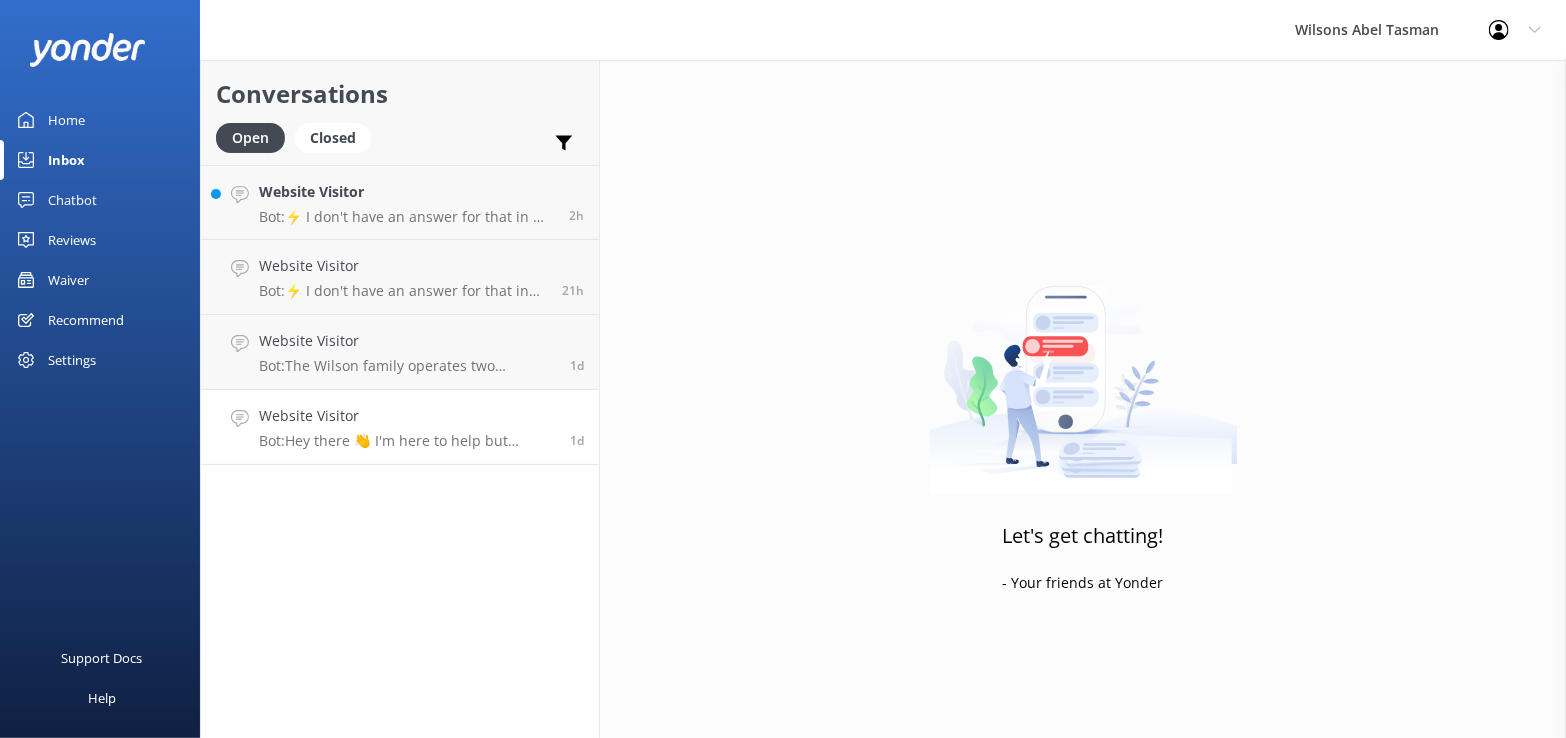 click on "Bot:  Hey there 👋 I'm here to help but remember that I'm just a computer and I can't answer very complex questions. Real, live people in our Reservations Team will check on our conversations during office hours, and will contact you with more information if you need it. Office hours: 7.30am to 5pm every day including weekends and public holidays." at bounding box center [407, 441] 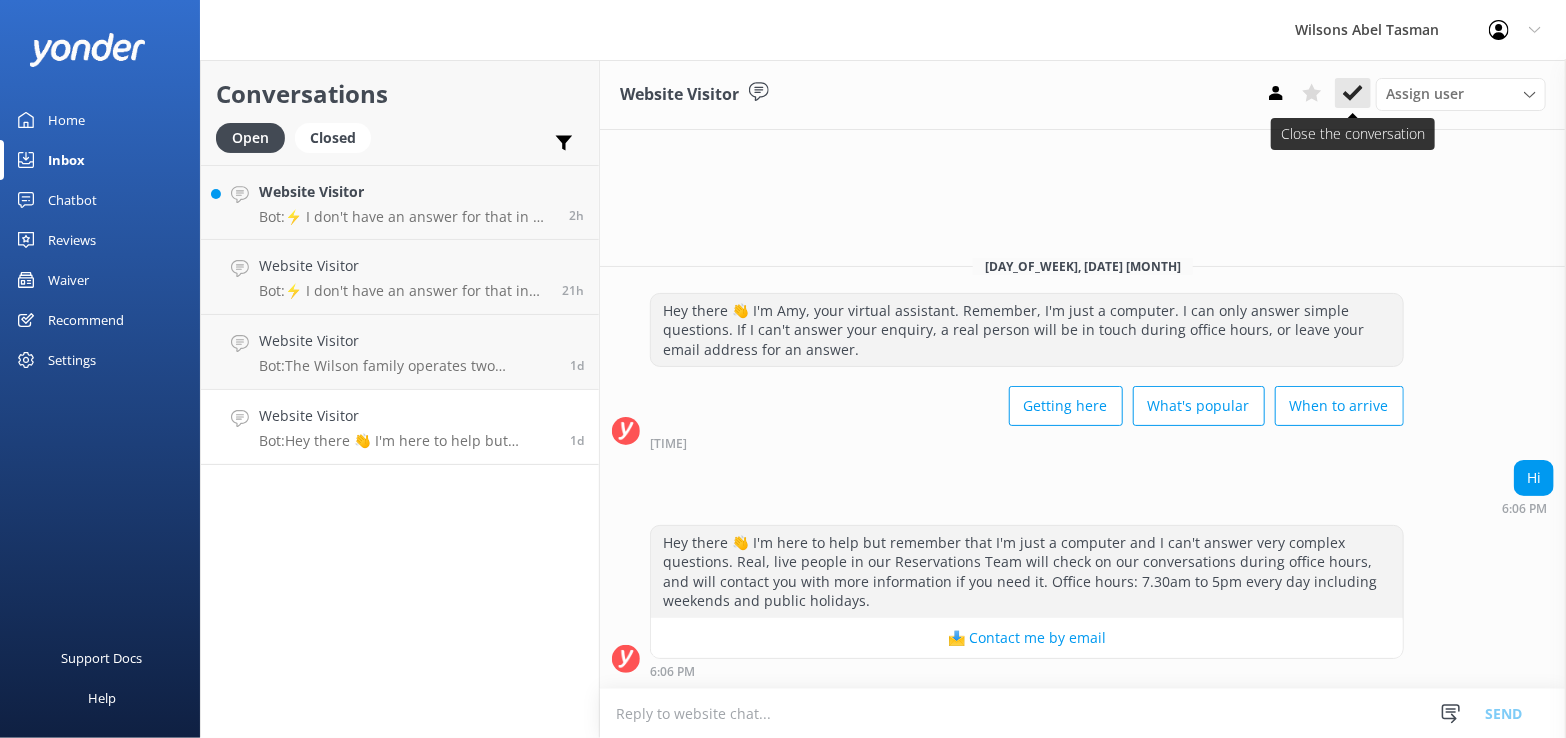 click 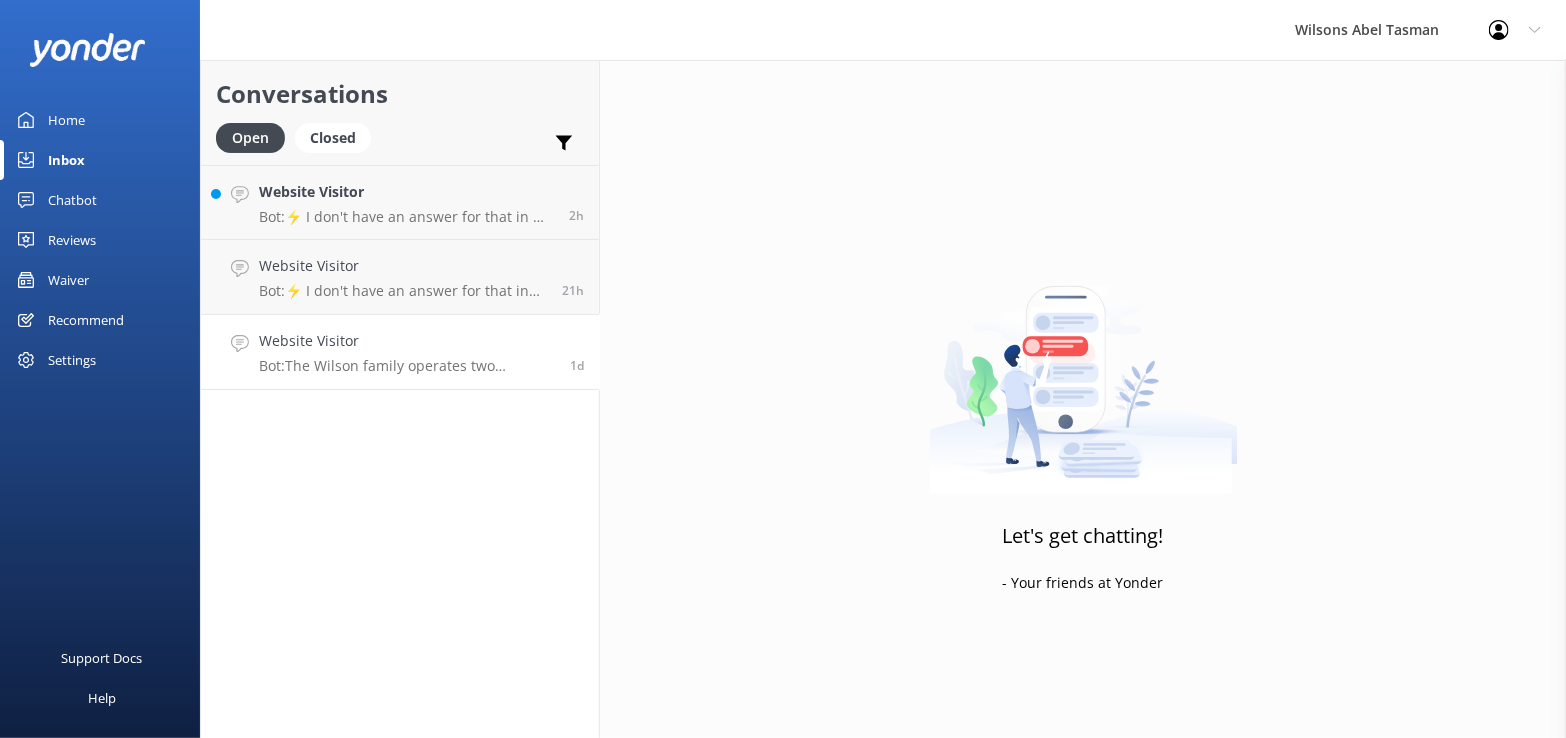 drag, startPoint x: 329, startPoint y: 356, endPoint x: 355, endPoint y: 358, distance: 26.076809 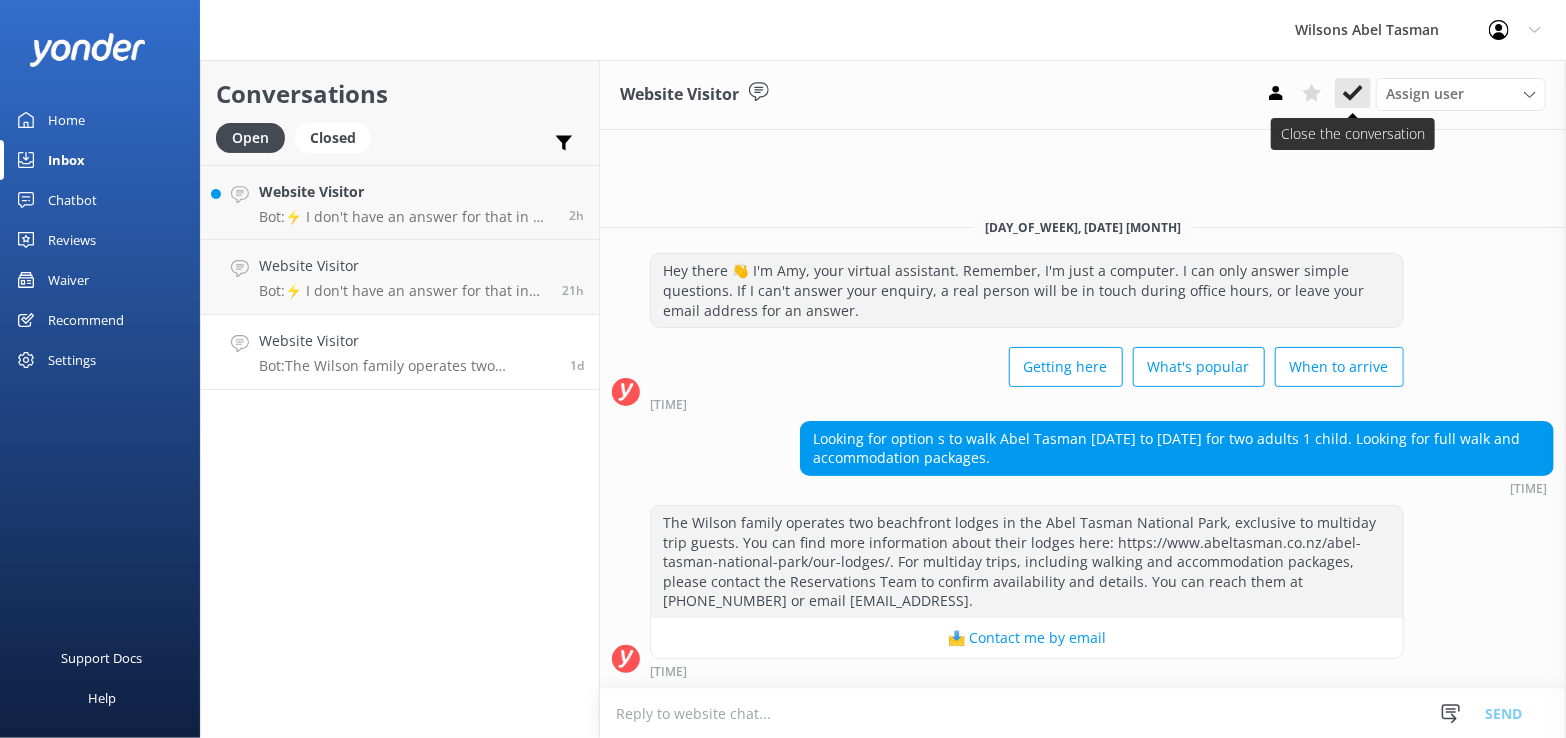 click 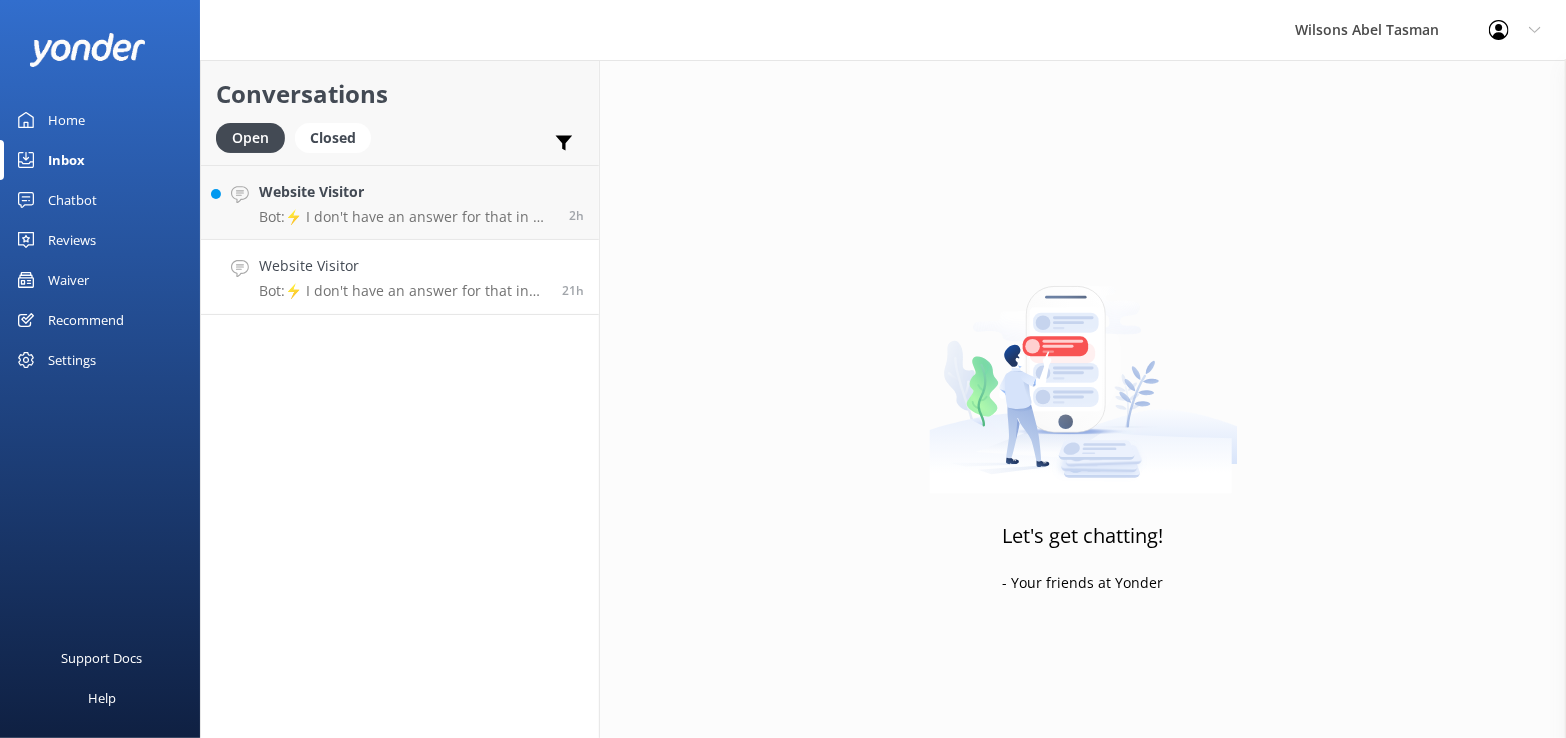 click on "Website Visitor Bot:  ⚡ I don't have an answer for that in my knowledge base. Please try and rephrase your question or input your email address in the form below, or contact us on +[COUNTRY_CODE]-[AREA_CODE]-[PHONE_NUMBER] so our helpful Reservations Team can get back to you during office hours." at bounding box center (403, 277) 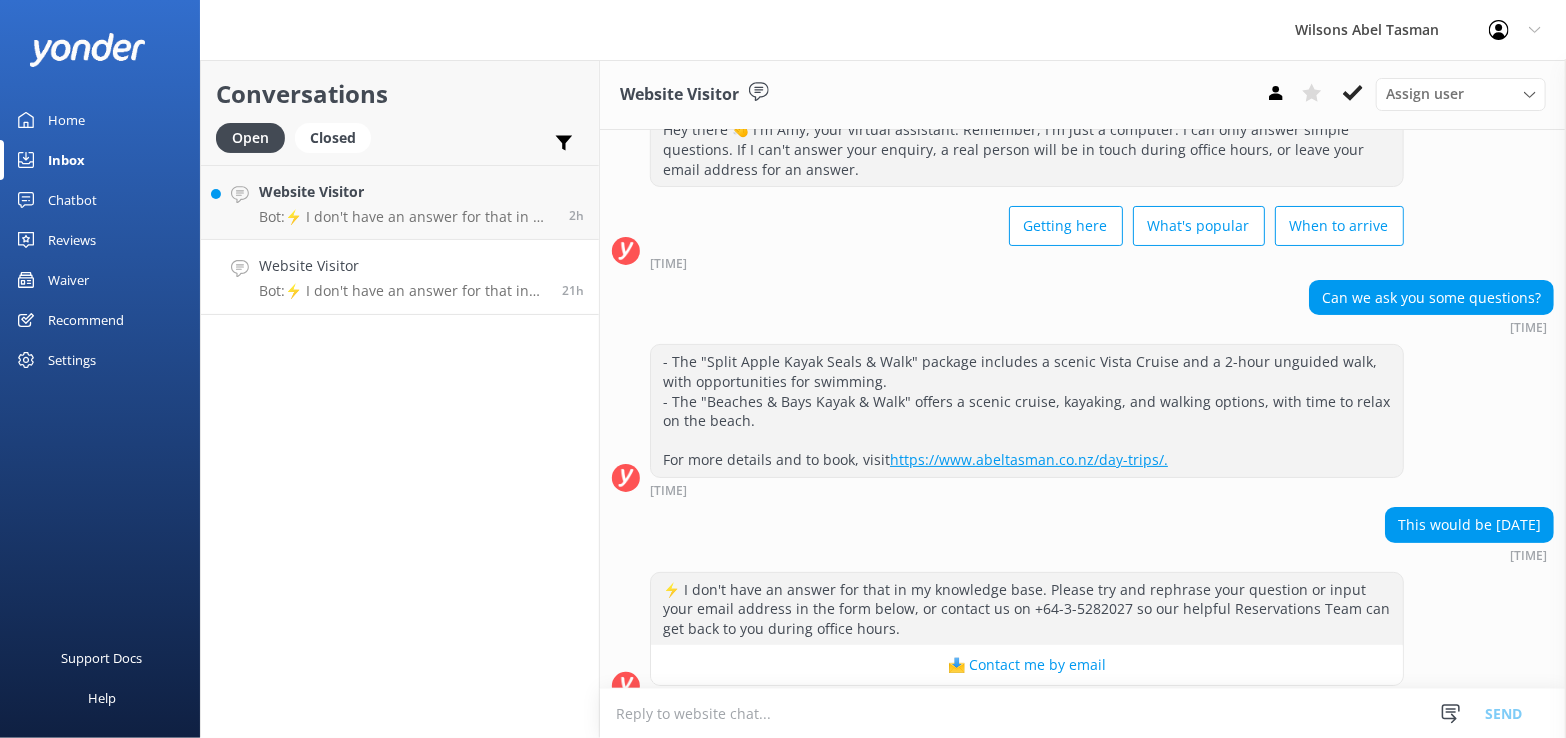 scroll, scrollTop: 94, scrollLeft: 0, axis: vertical 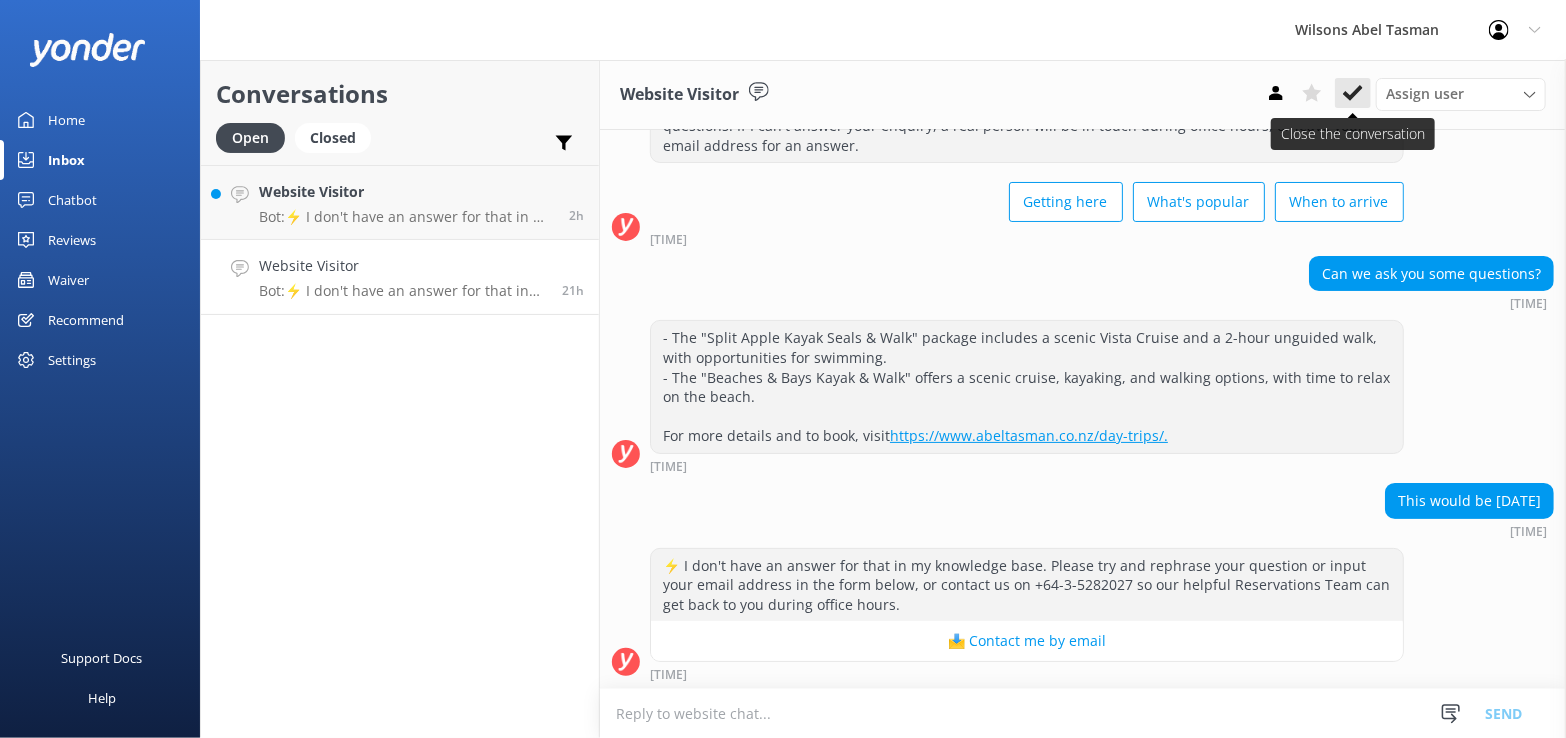 click 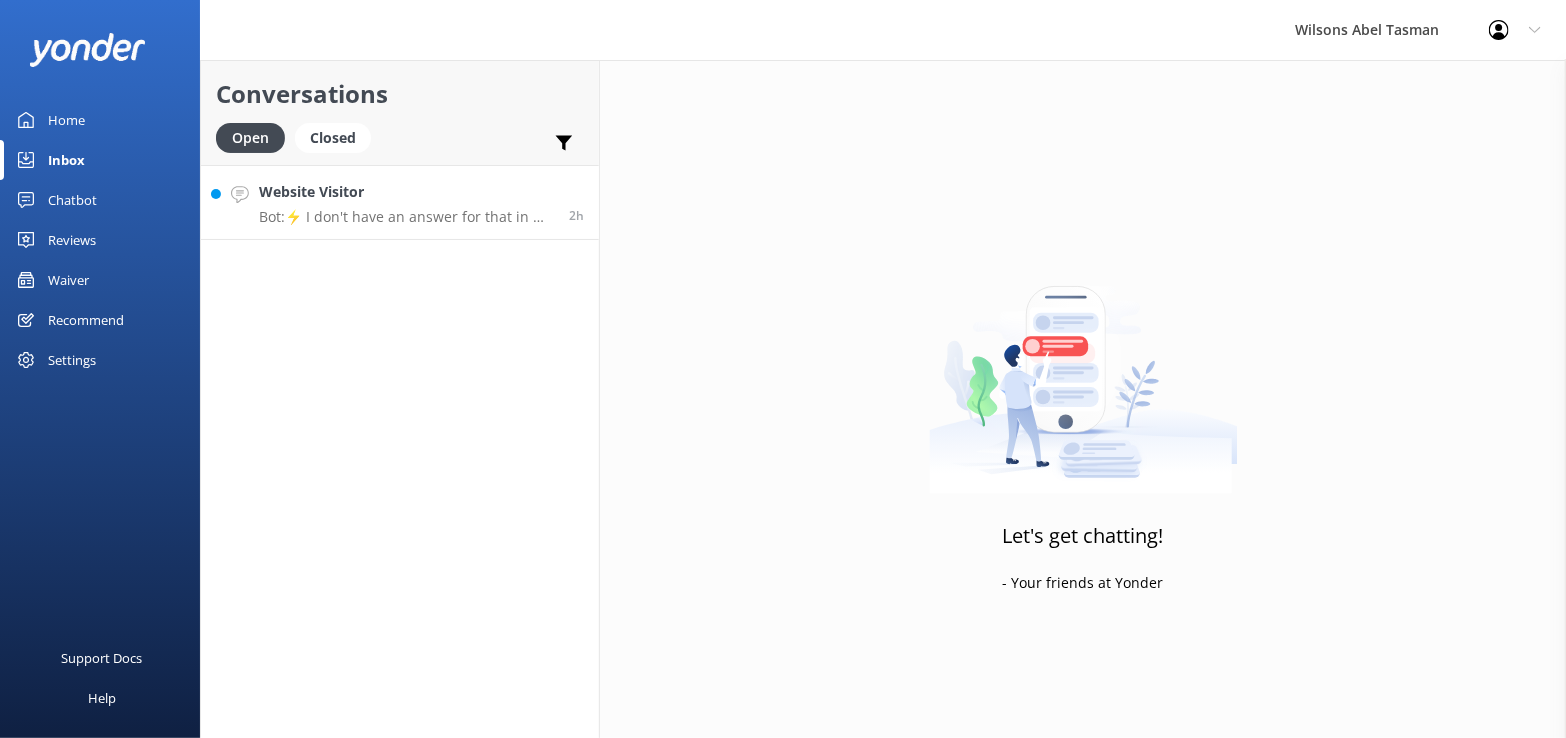 click on "Bot:  ⚡ I don't have an answer for that in my knowledge base. Please try and rephrase your question or input your email address in the form below, or contact us on +[COUNTRY_CODE]-[AREA_CODE]-[PHONE_NUMBER] so our helpful Reservations Team can get back to you during office hours." at bounding box center [406, 217] 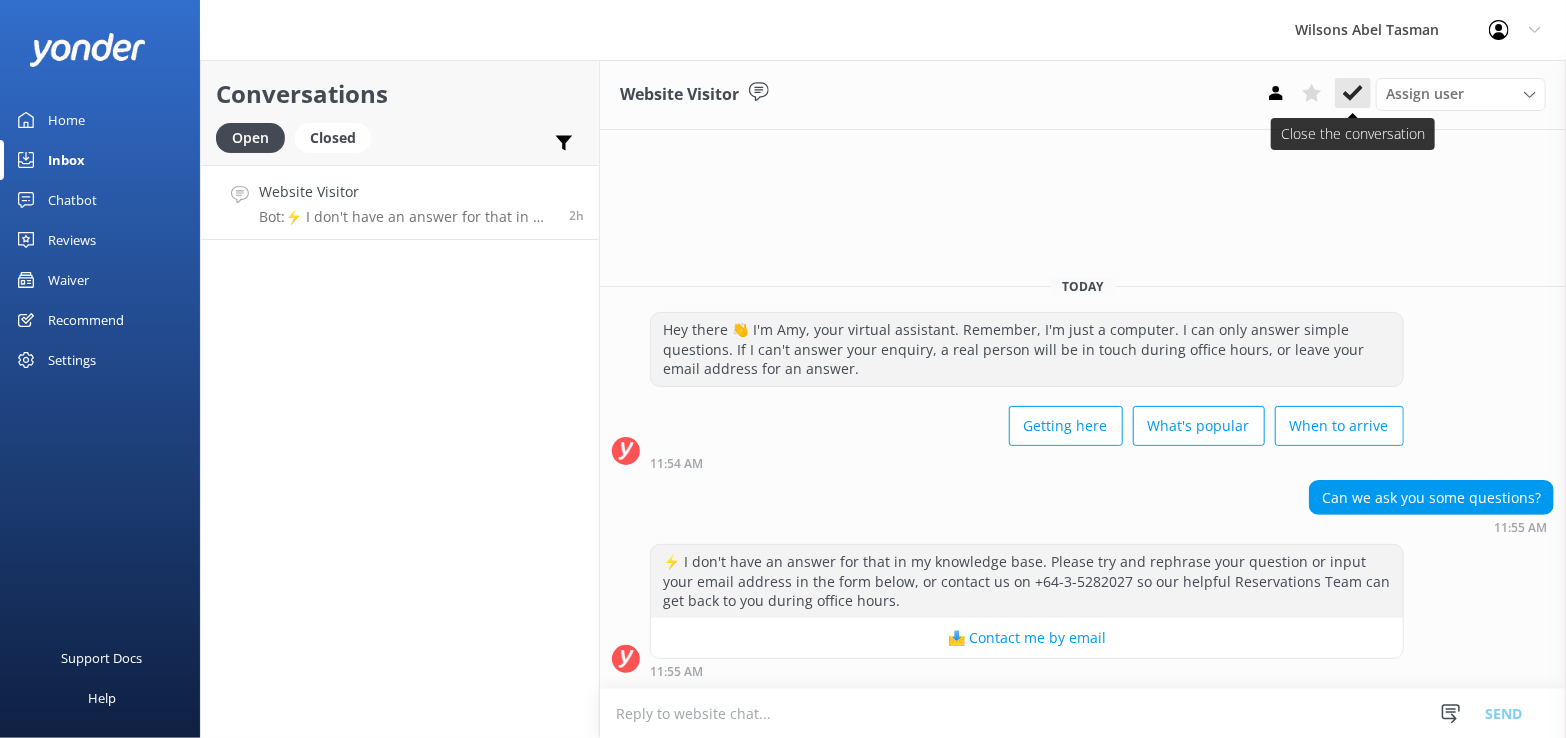 click at bounding box center (1353, 93) 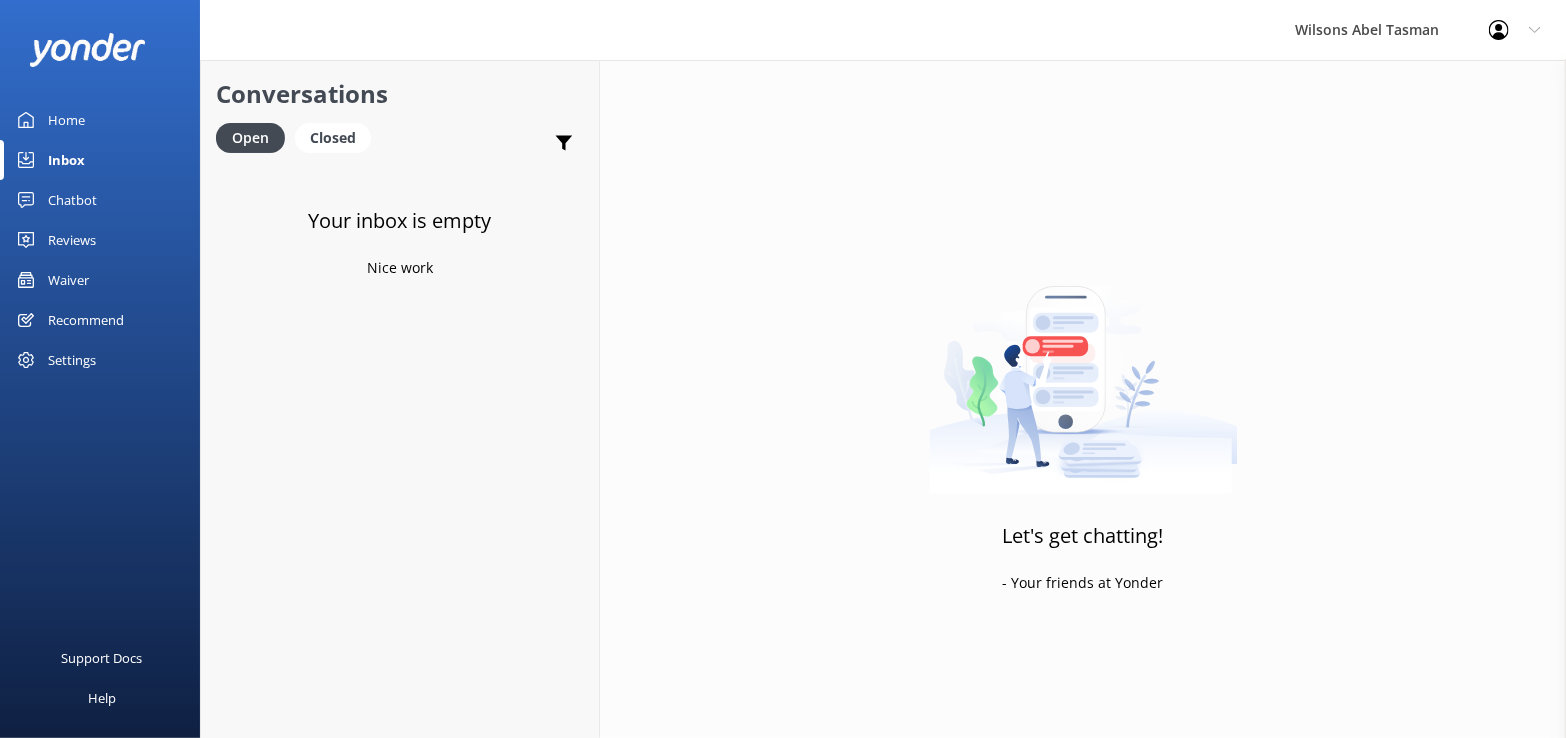 click on "Waiver" at bounding box center [100, 280] 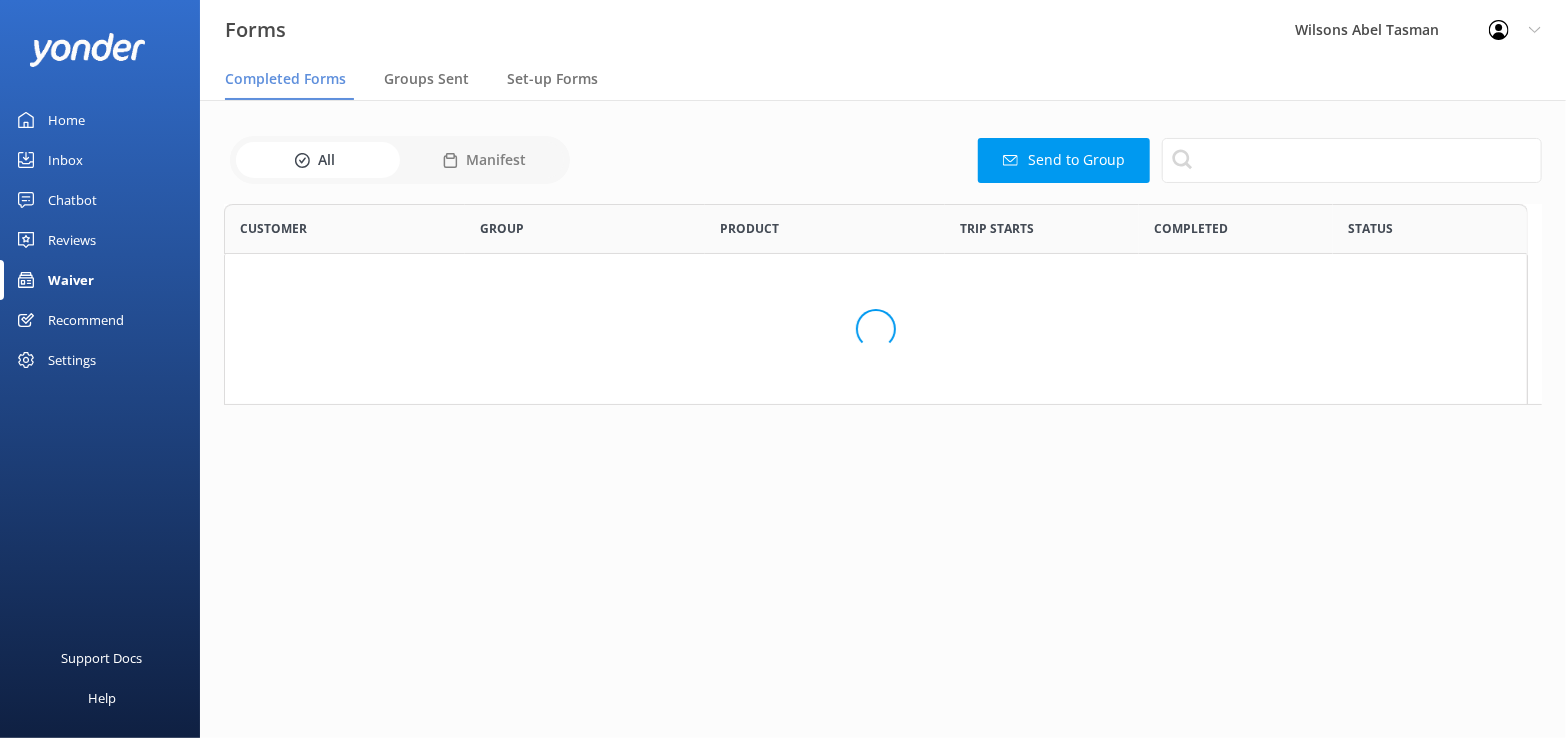 scroll, scrollTop: 15, scrollLeft: 16, axis: both 